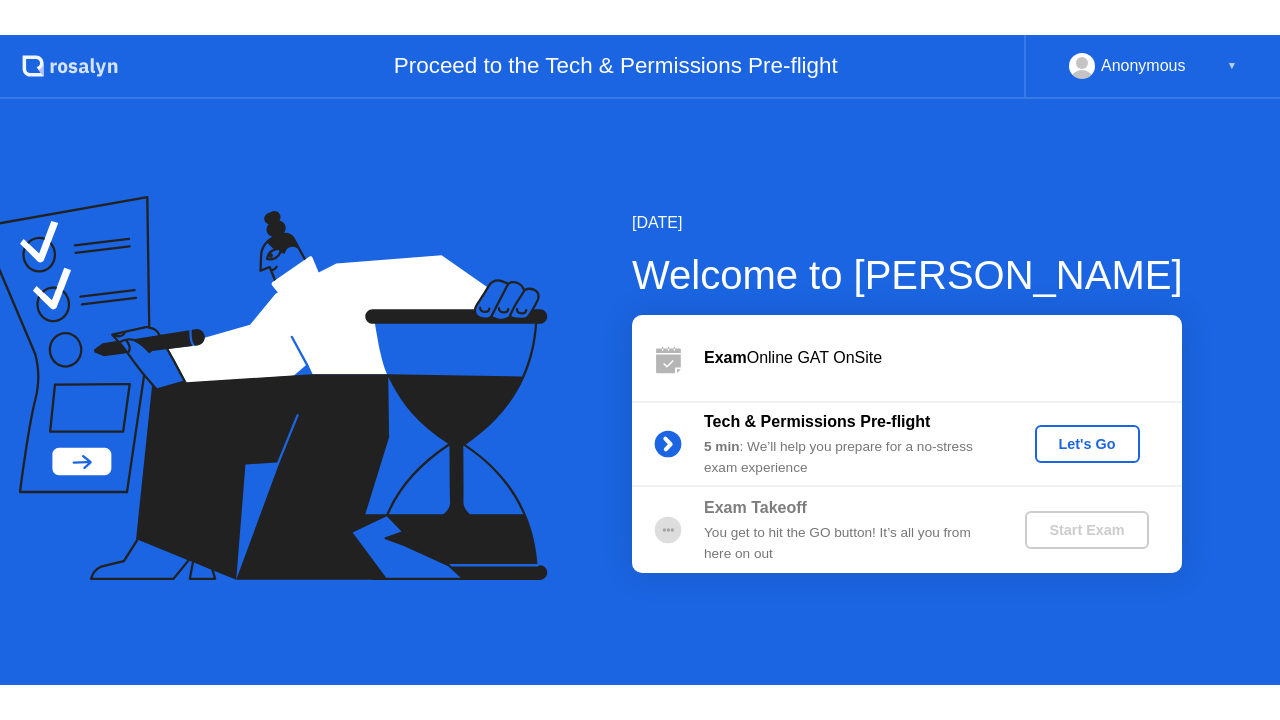 scroll, scrollTop: 0, scrollLeft: 0, axis: both 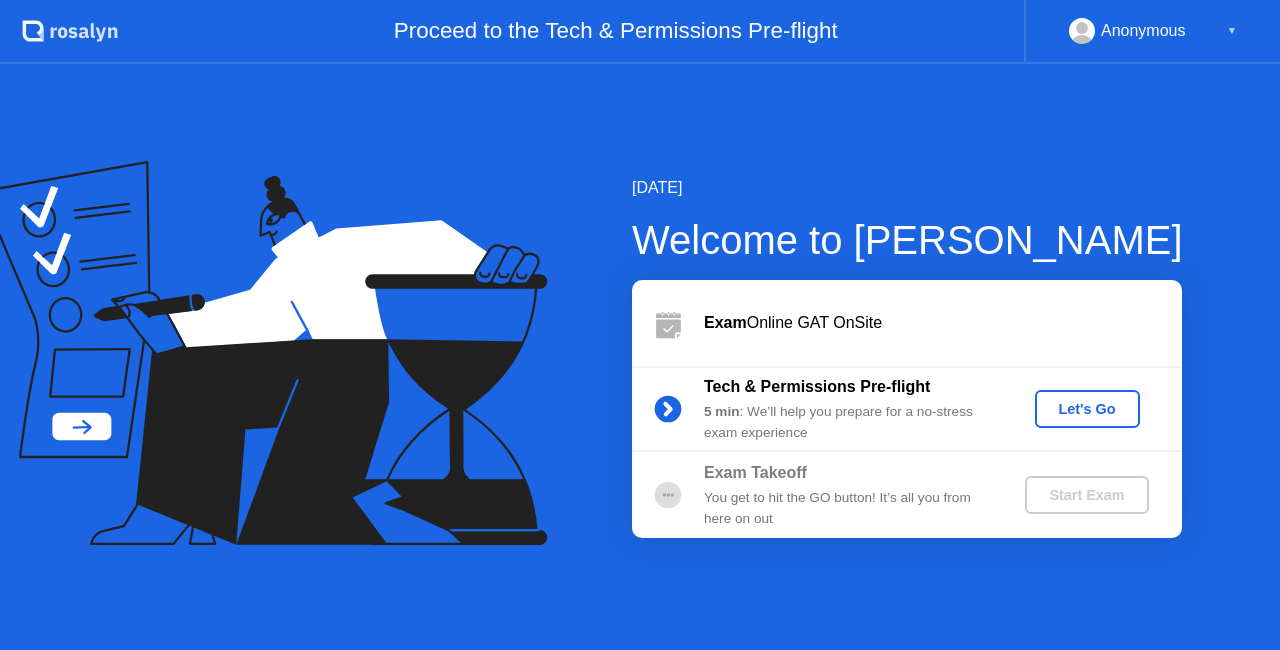 click on "Let's Go" 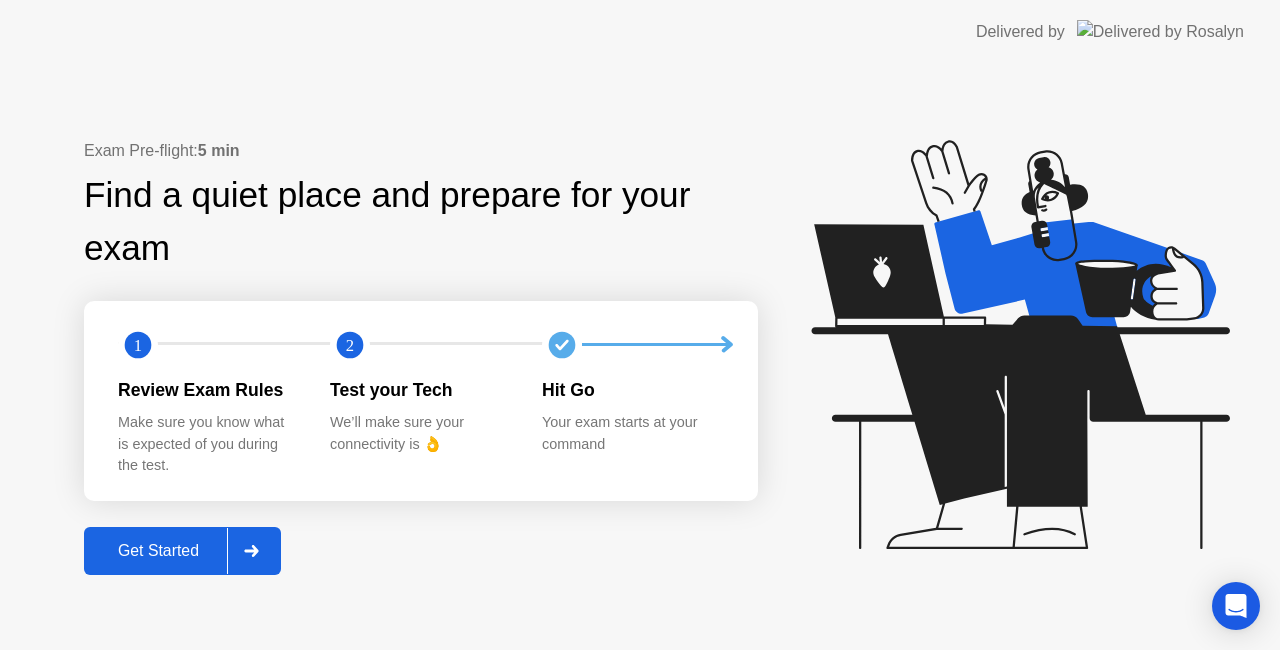 click on "Get Started" 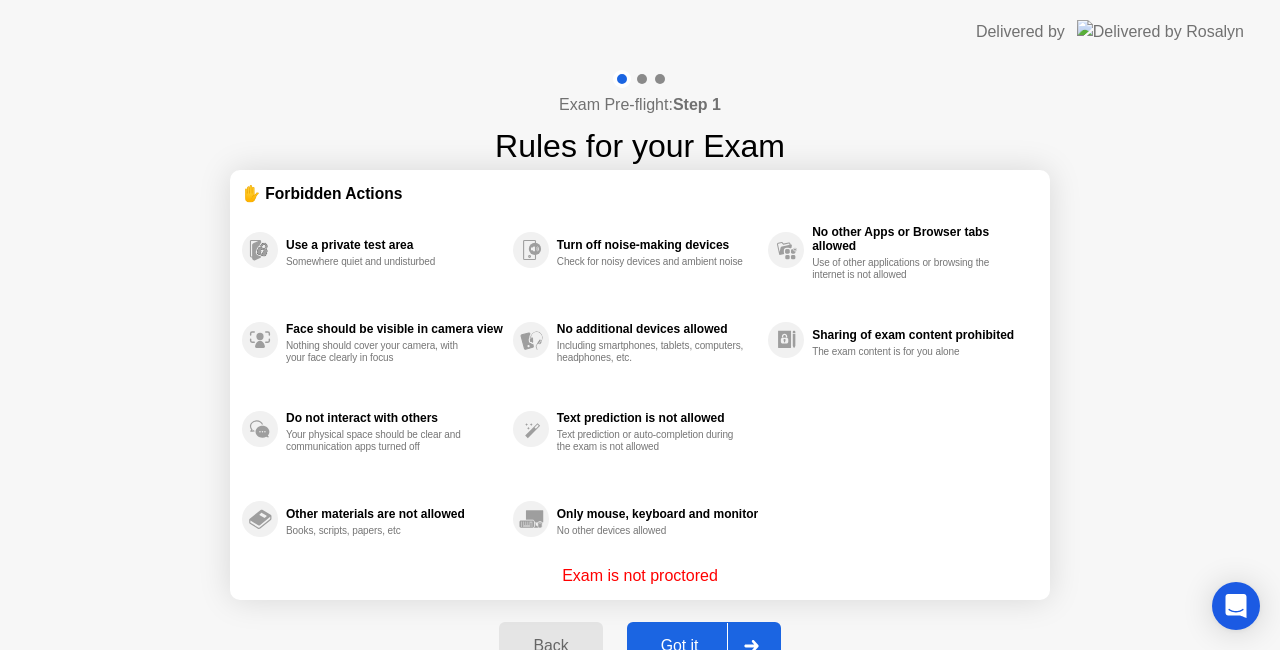 click on "Got it" 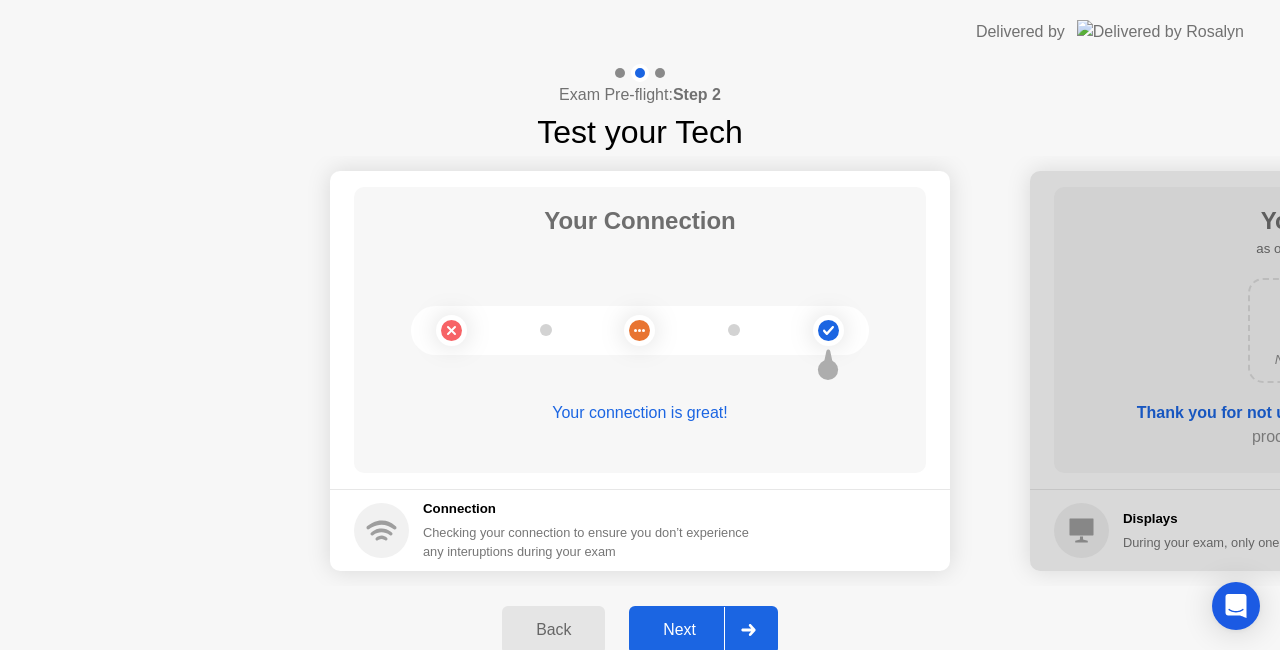 click on "Next" 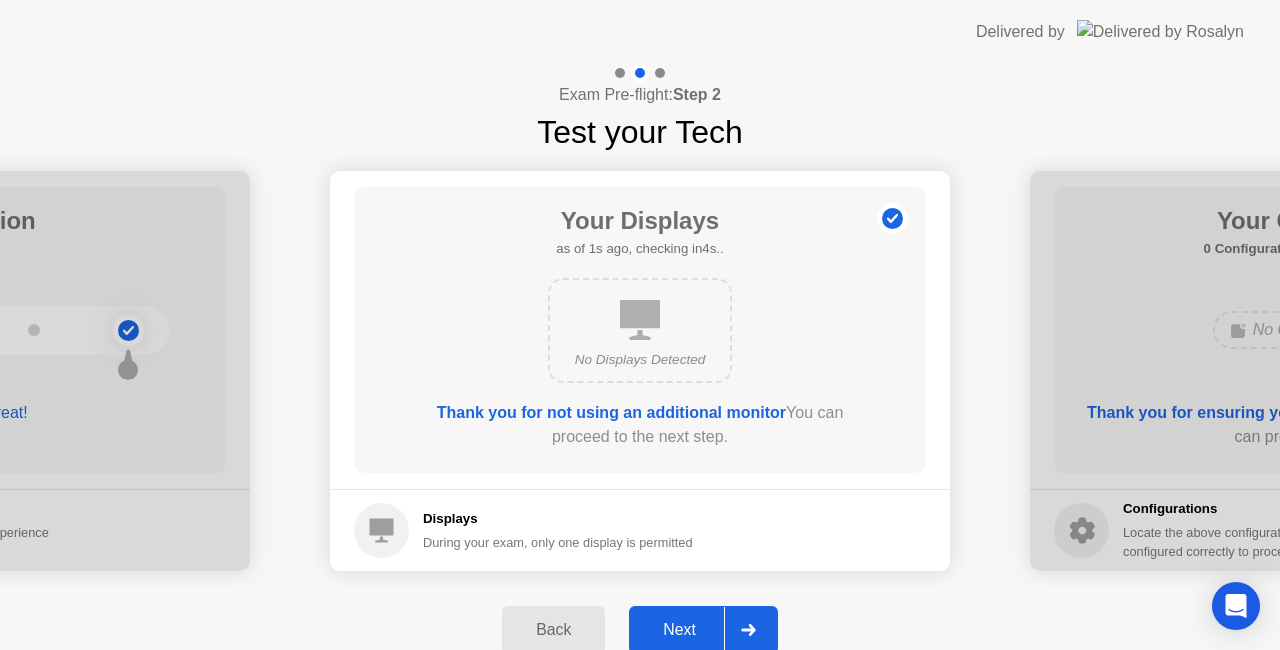 click on "Next" 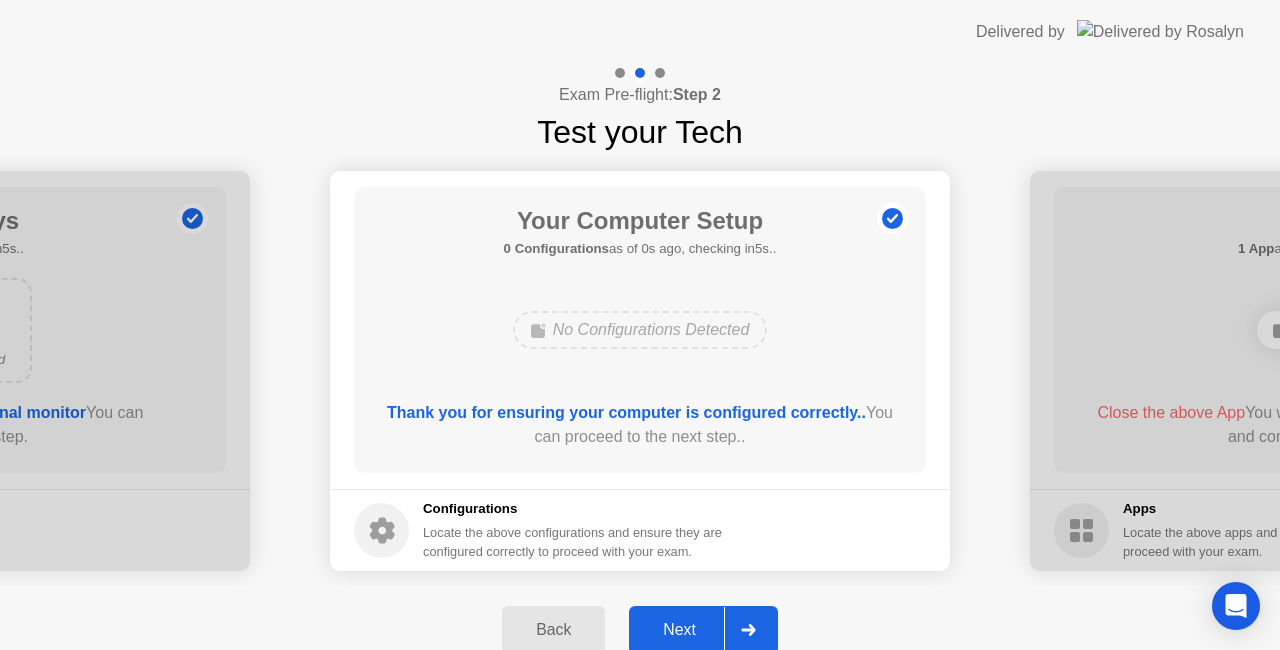 click on "Next" 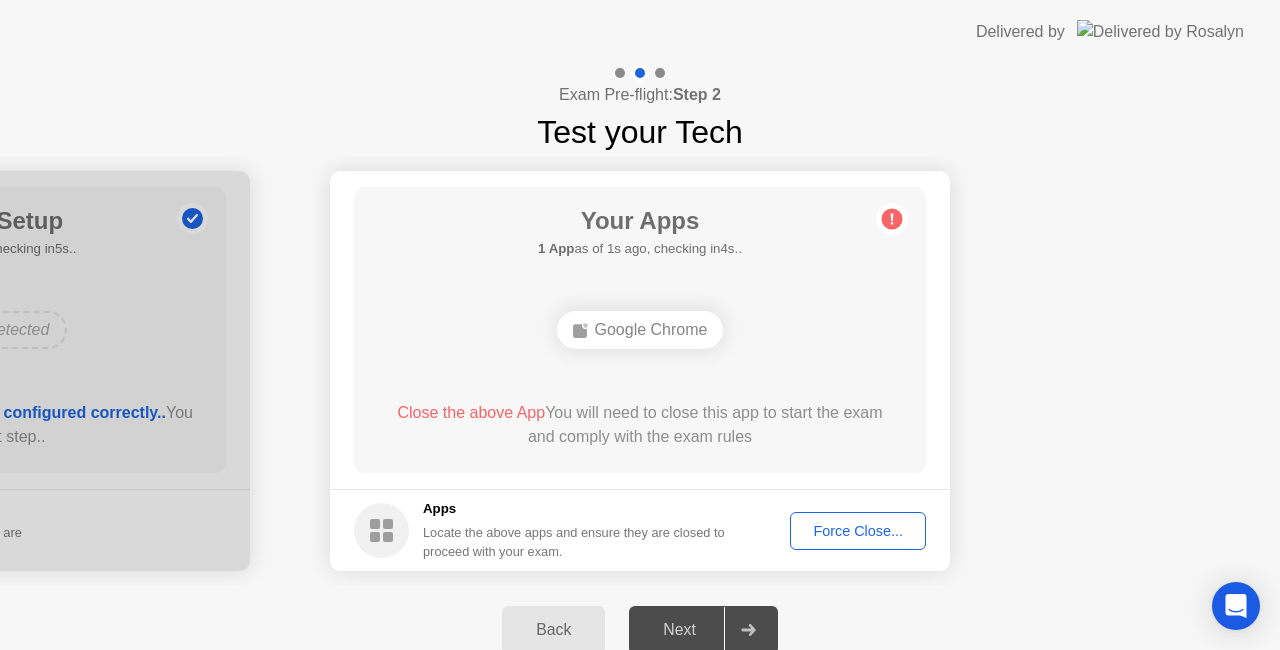 click on "Force Close..." 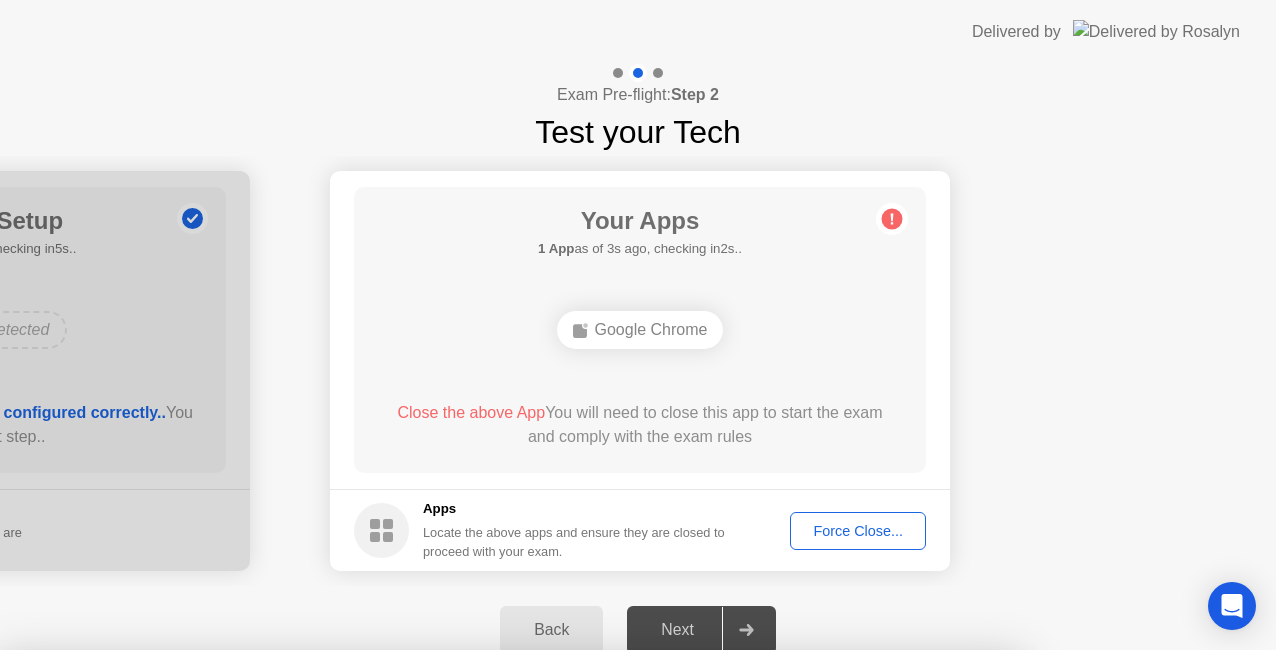 click on "Confirm" at bounding box center (577, 926) 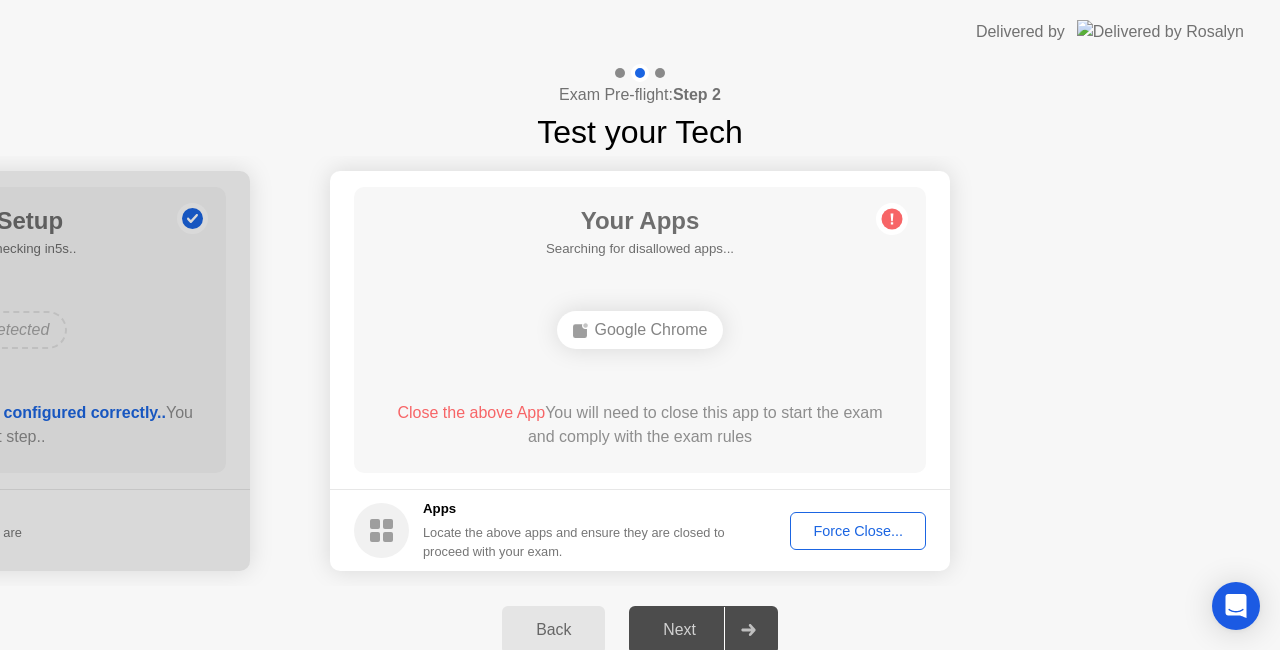 click on "Force Close..." 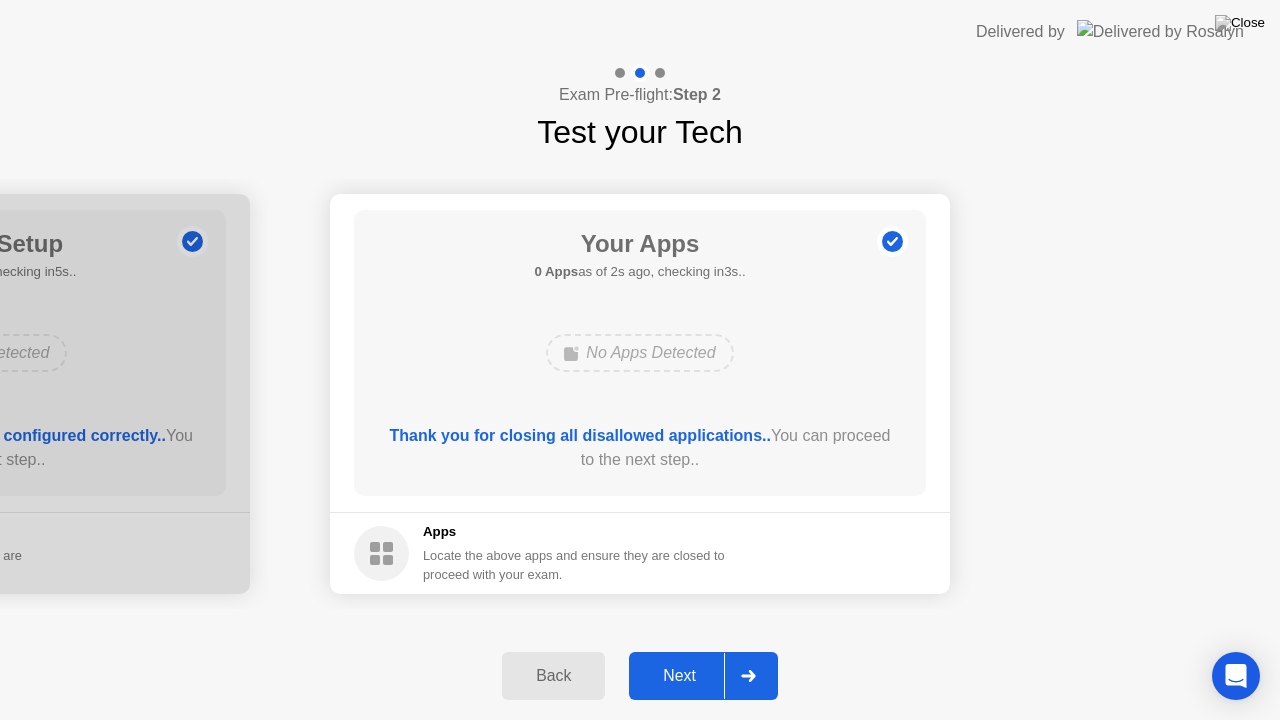 click on "Next" 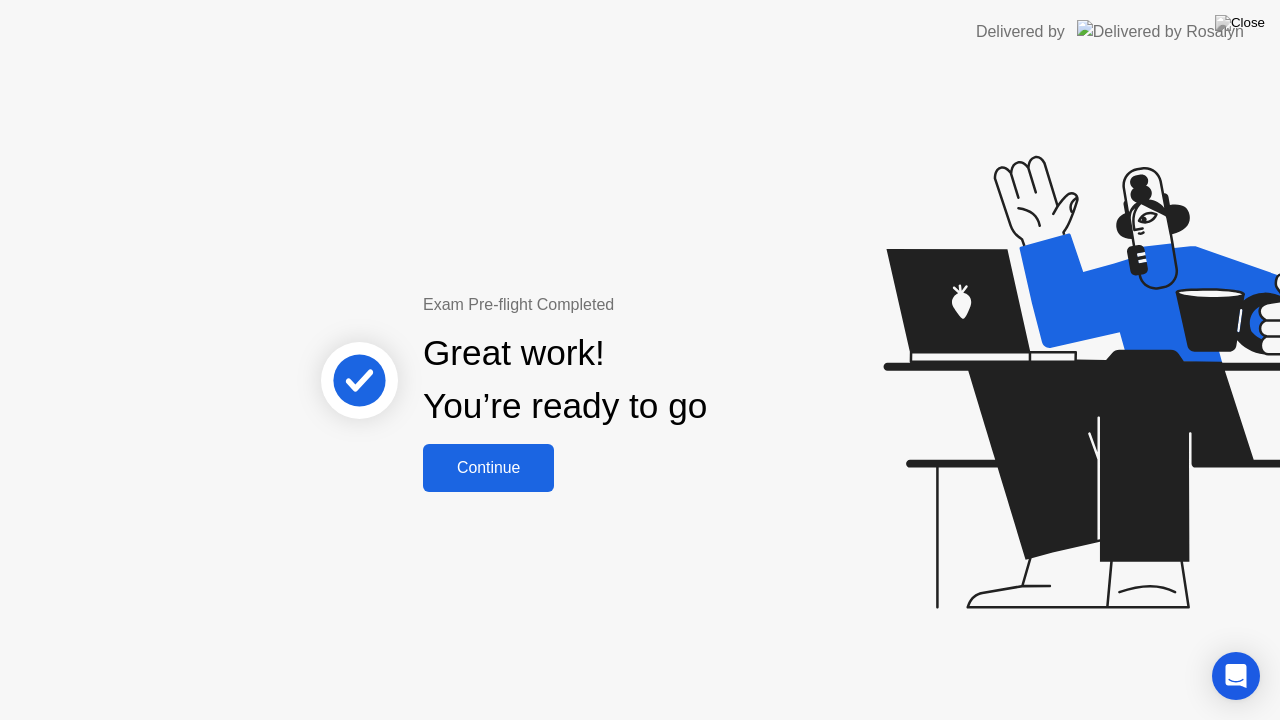 click on "Continue" 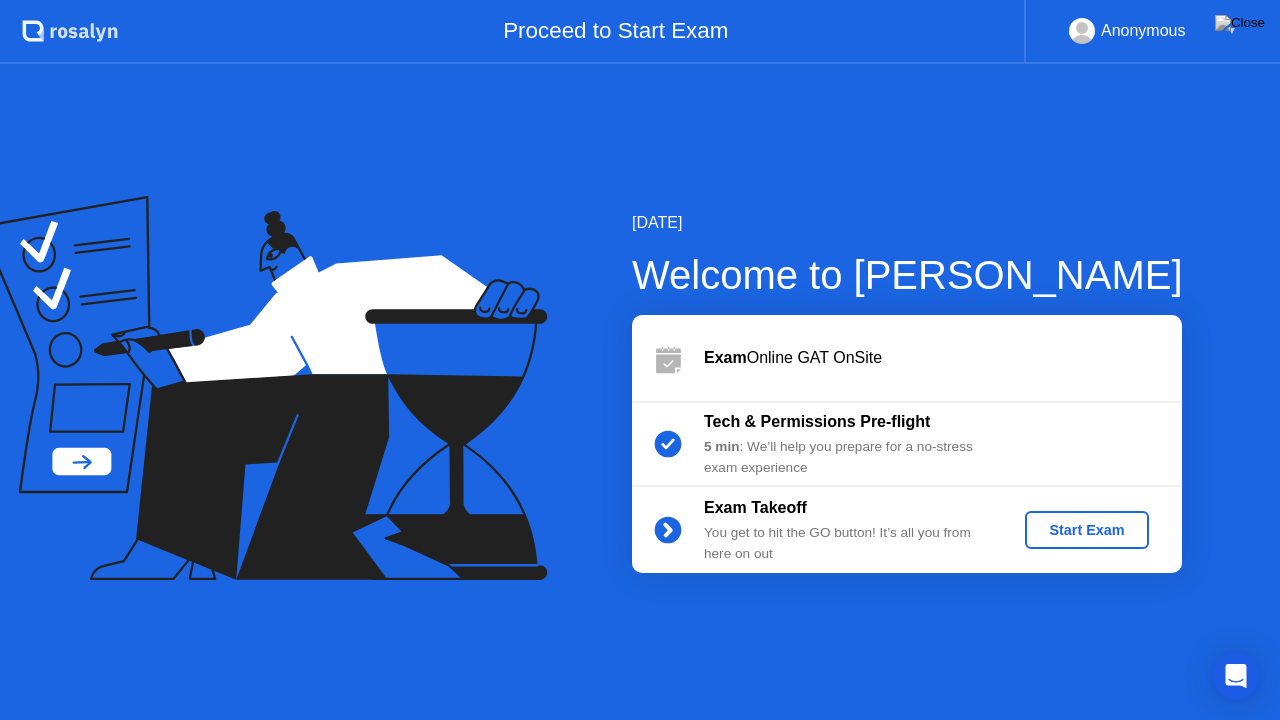 click on "Start Exam" 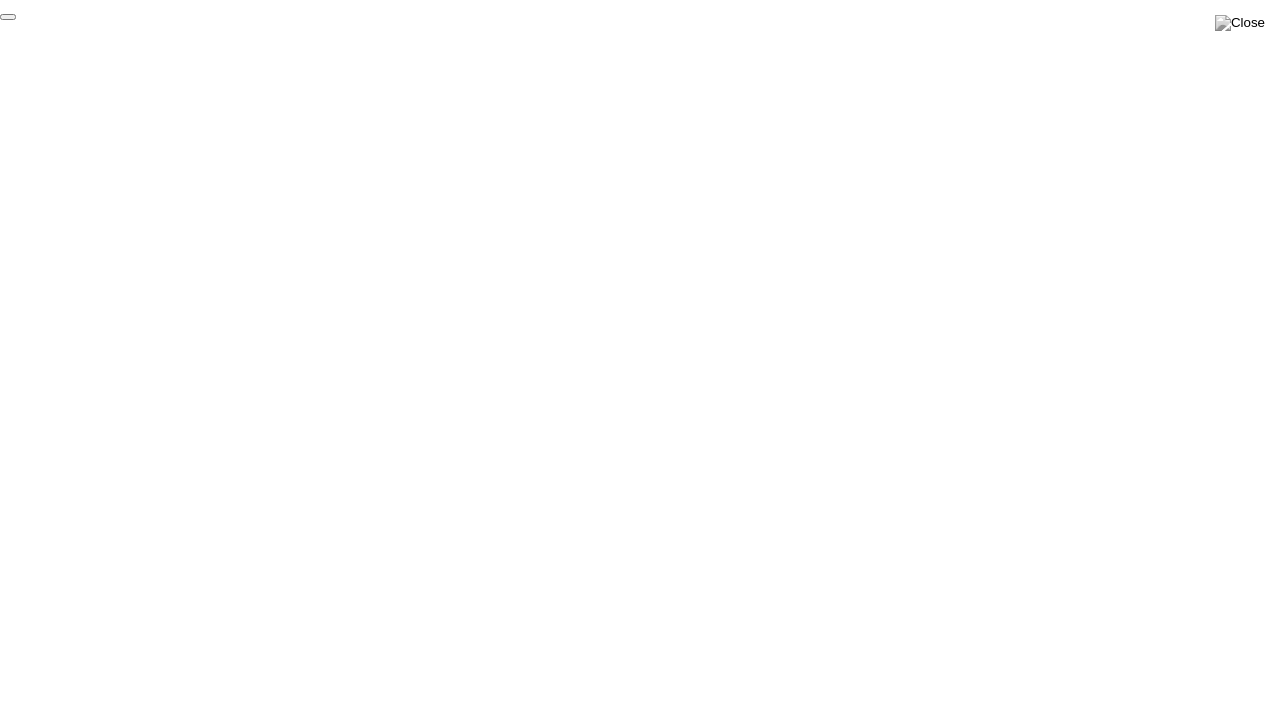click on "End Proctoring Session" 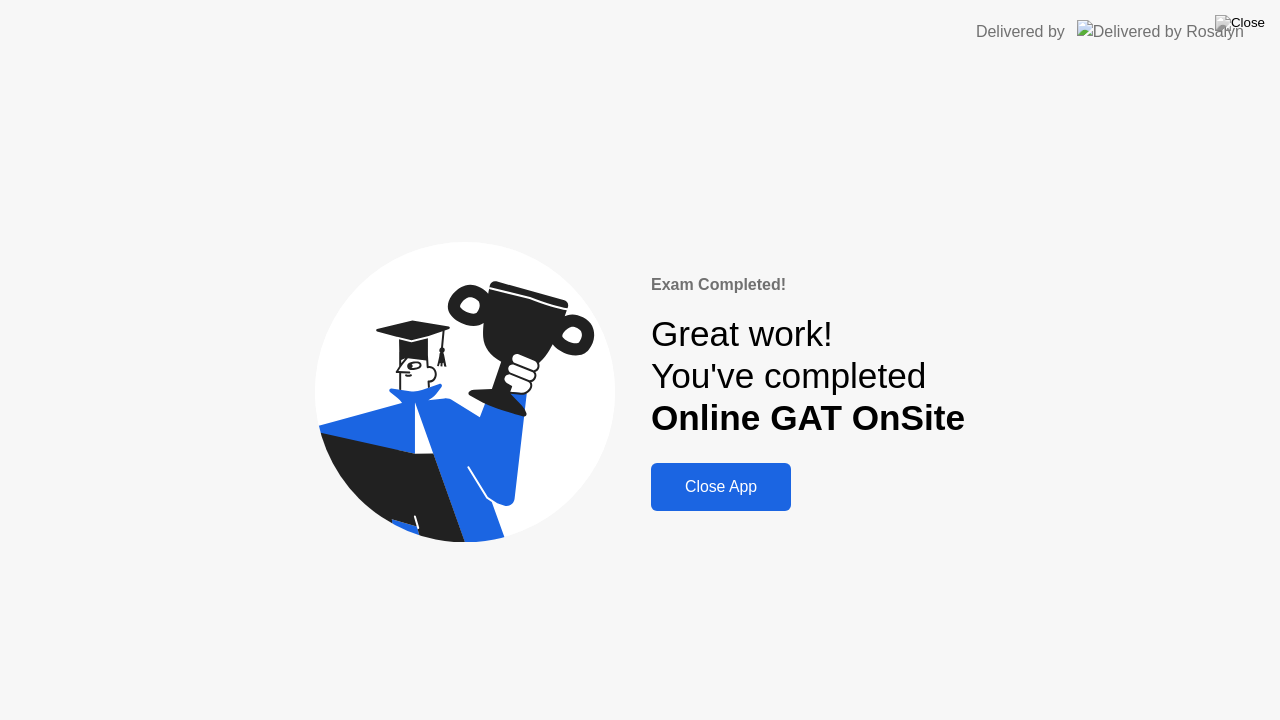 click on "Close App" 